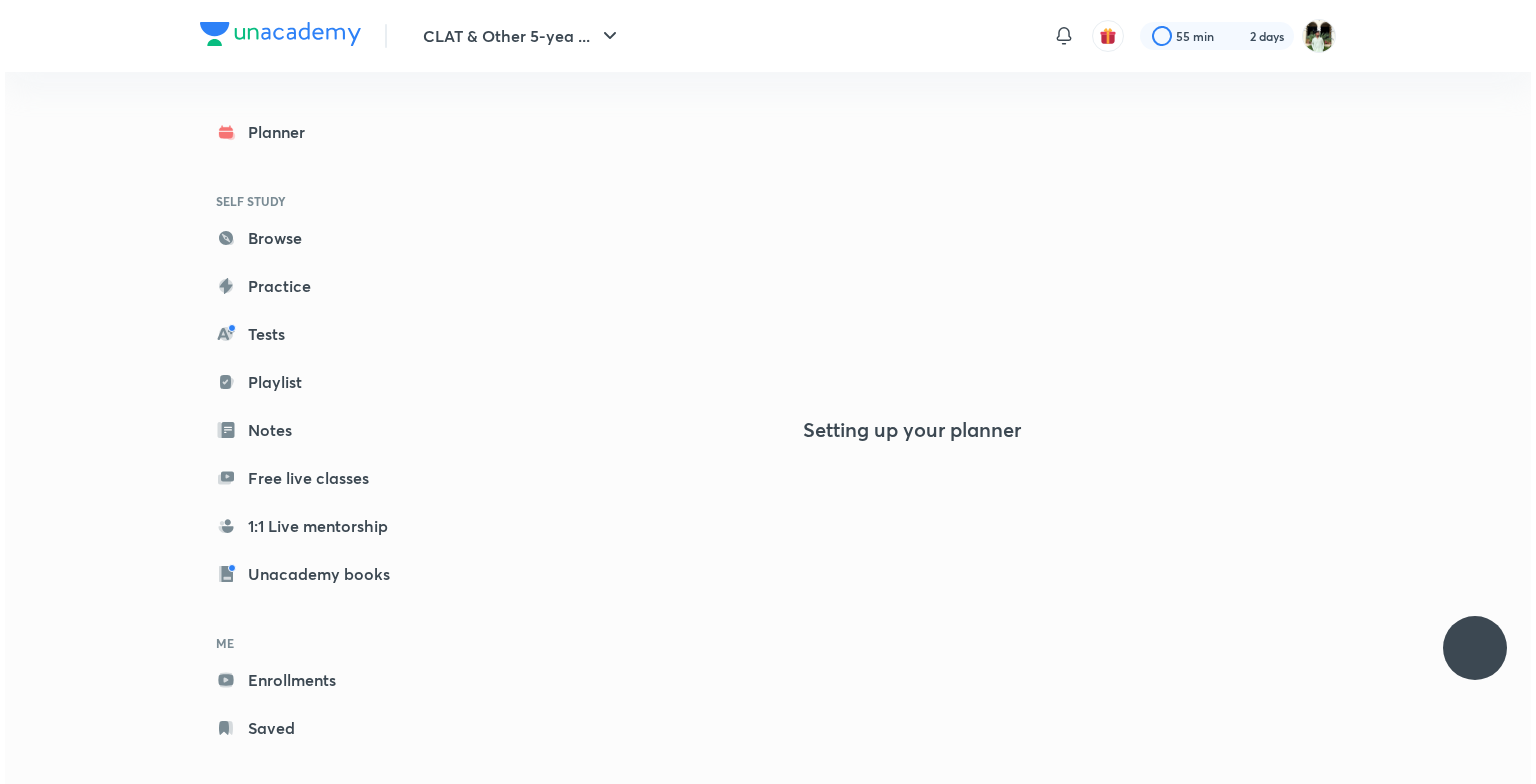 scroll, scrollTop: 0, scrollLeft: 0, axis: both 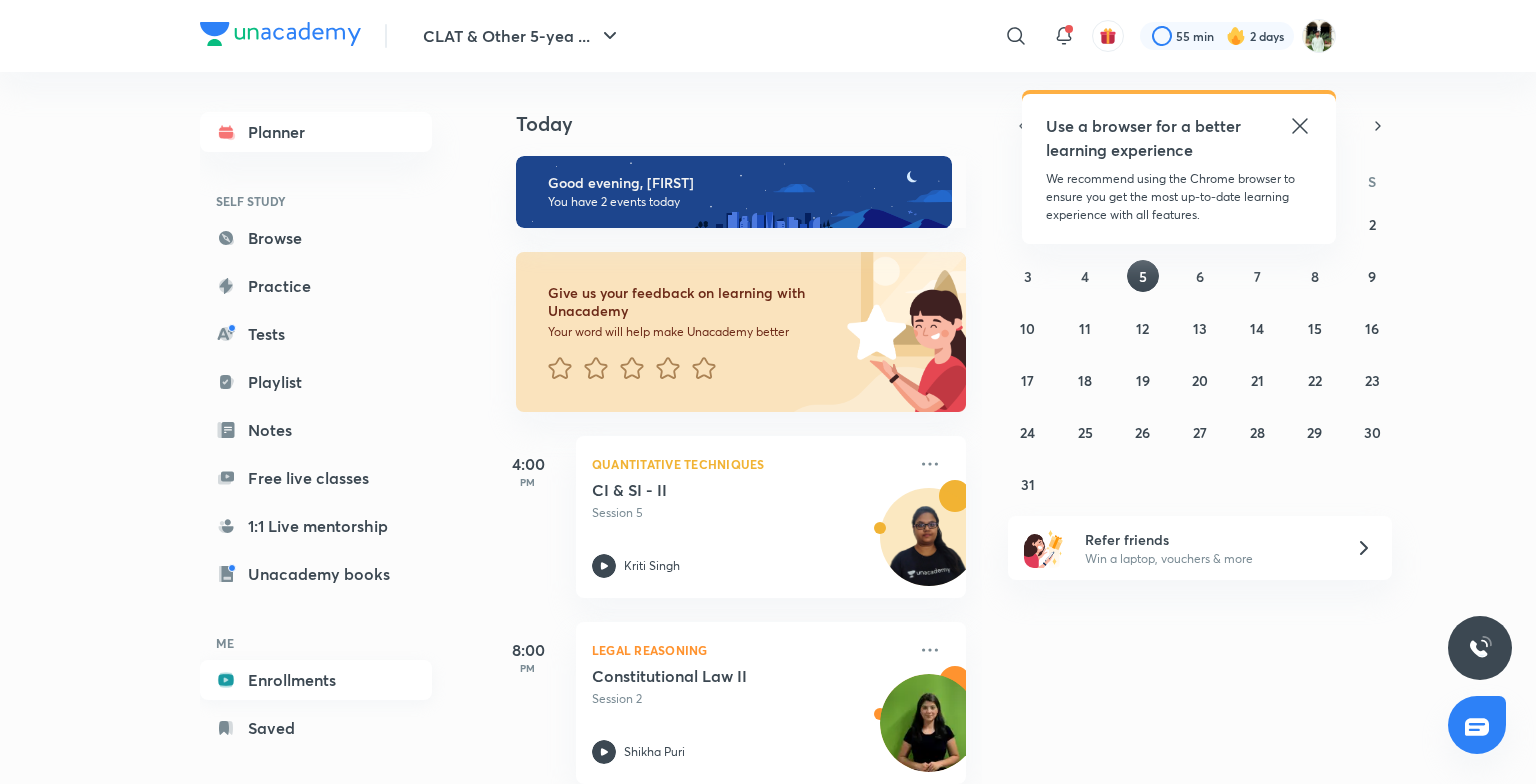 click on "Enrollments" at bounding box center (316, 680) 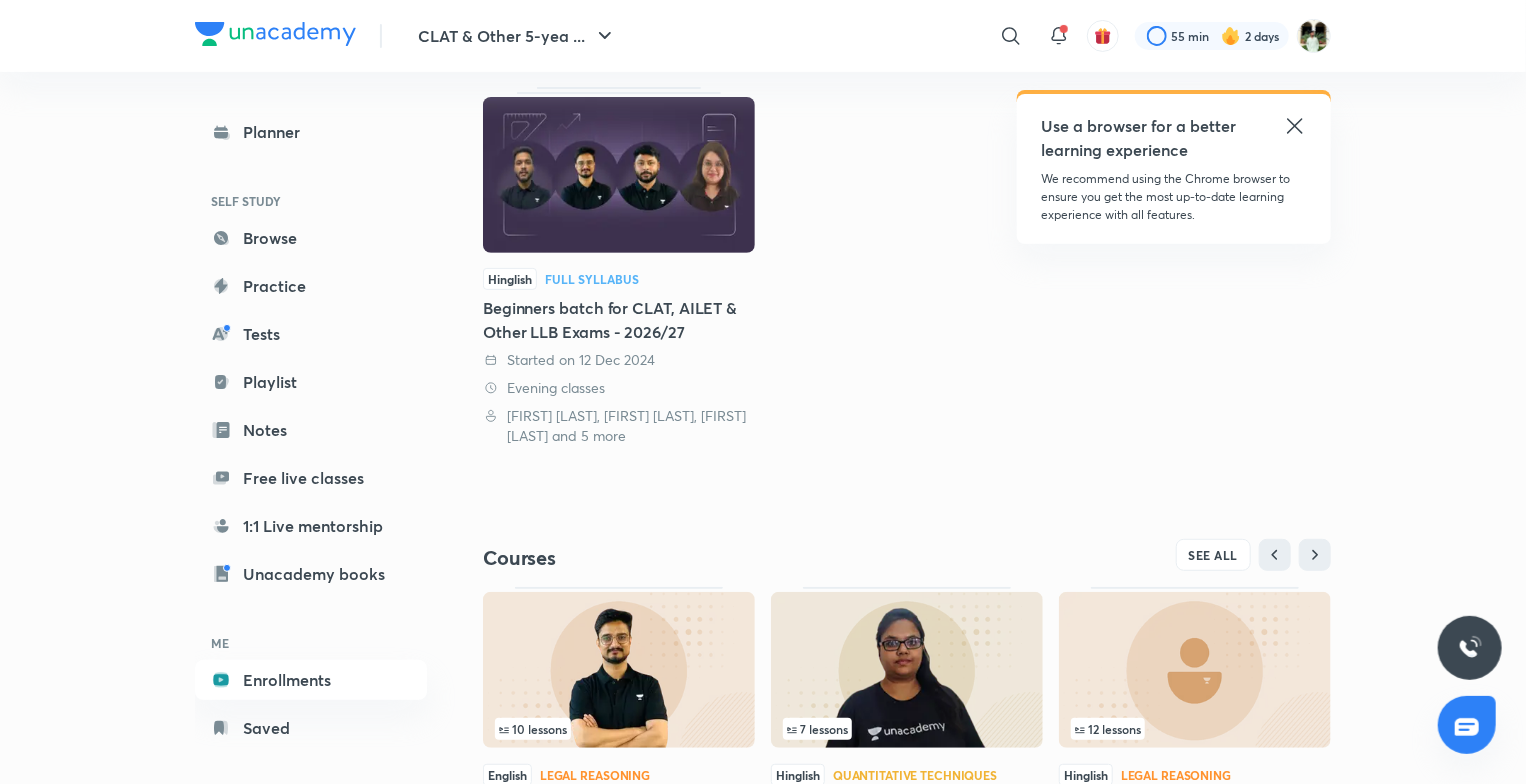 scroll, scrollTop: 260, scrollLeft: 0, axis: vertical 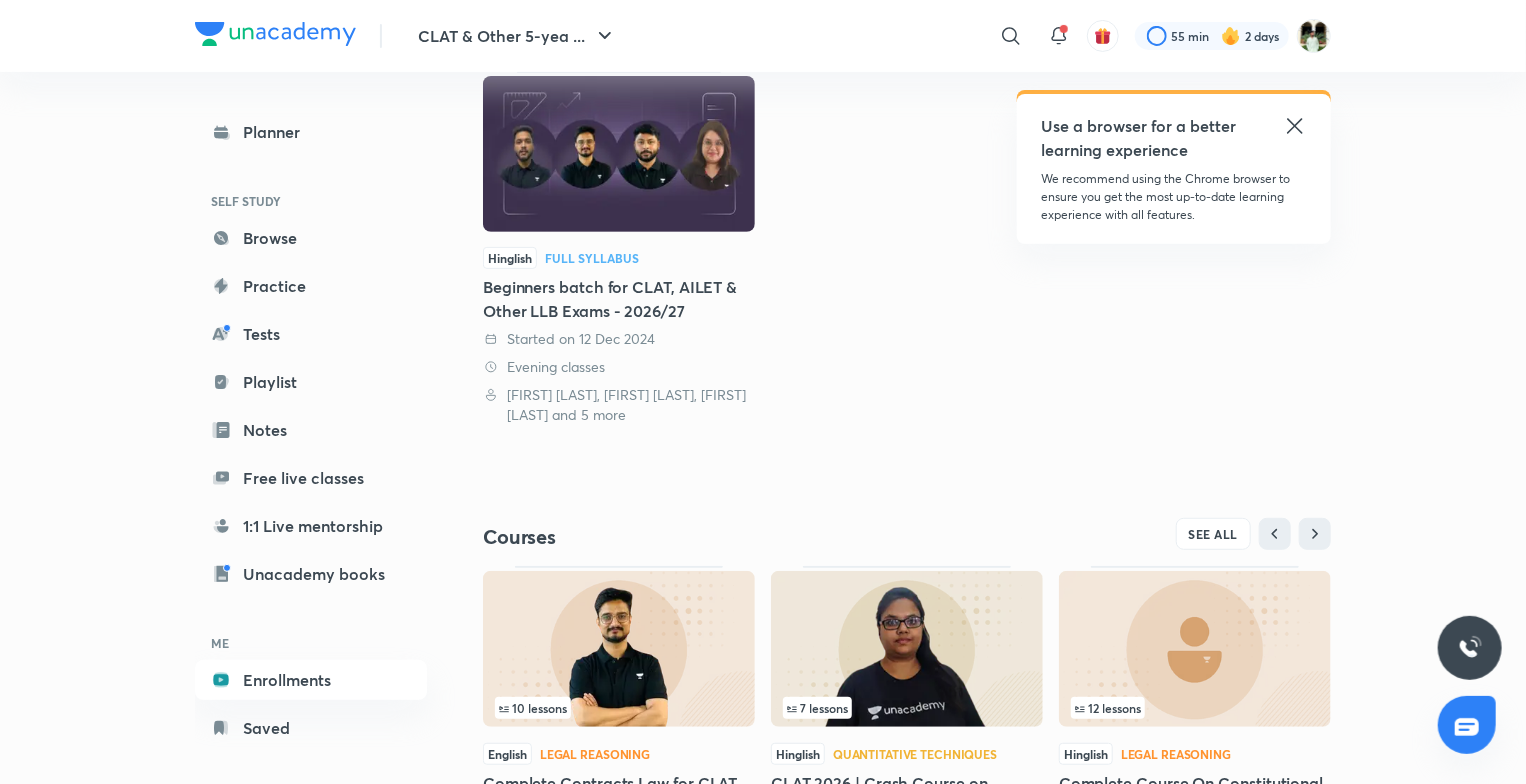 click 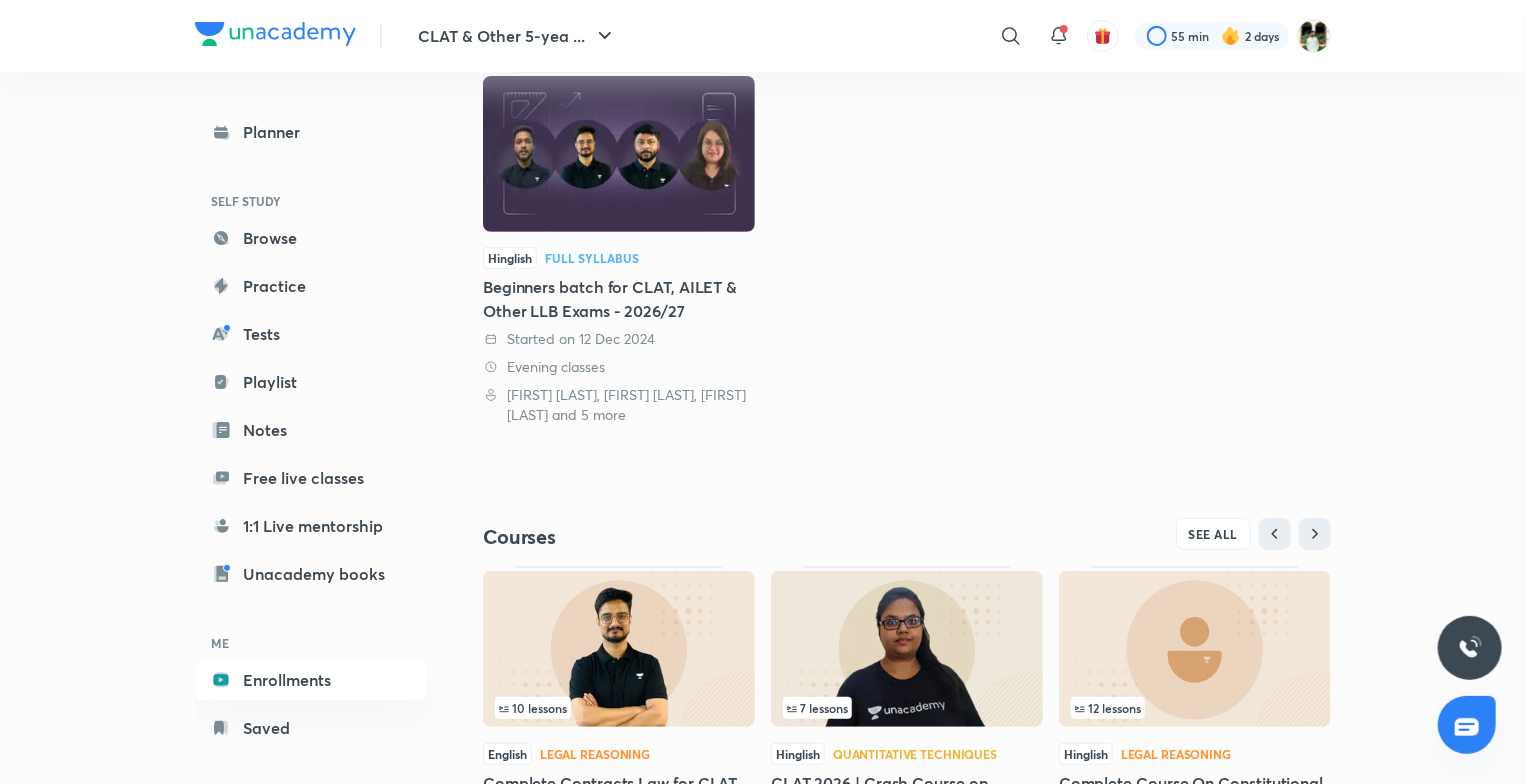 scroll, scrollTop: 388, scrollLeft: 0, axis: vertical 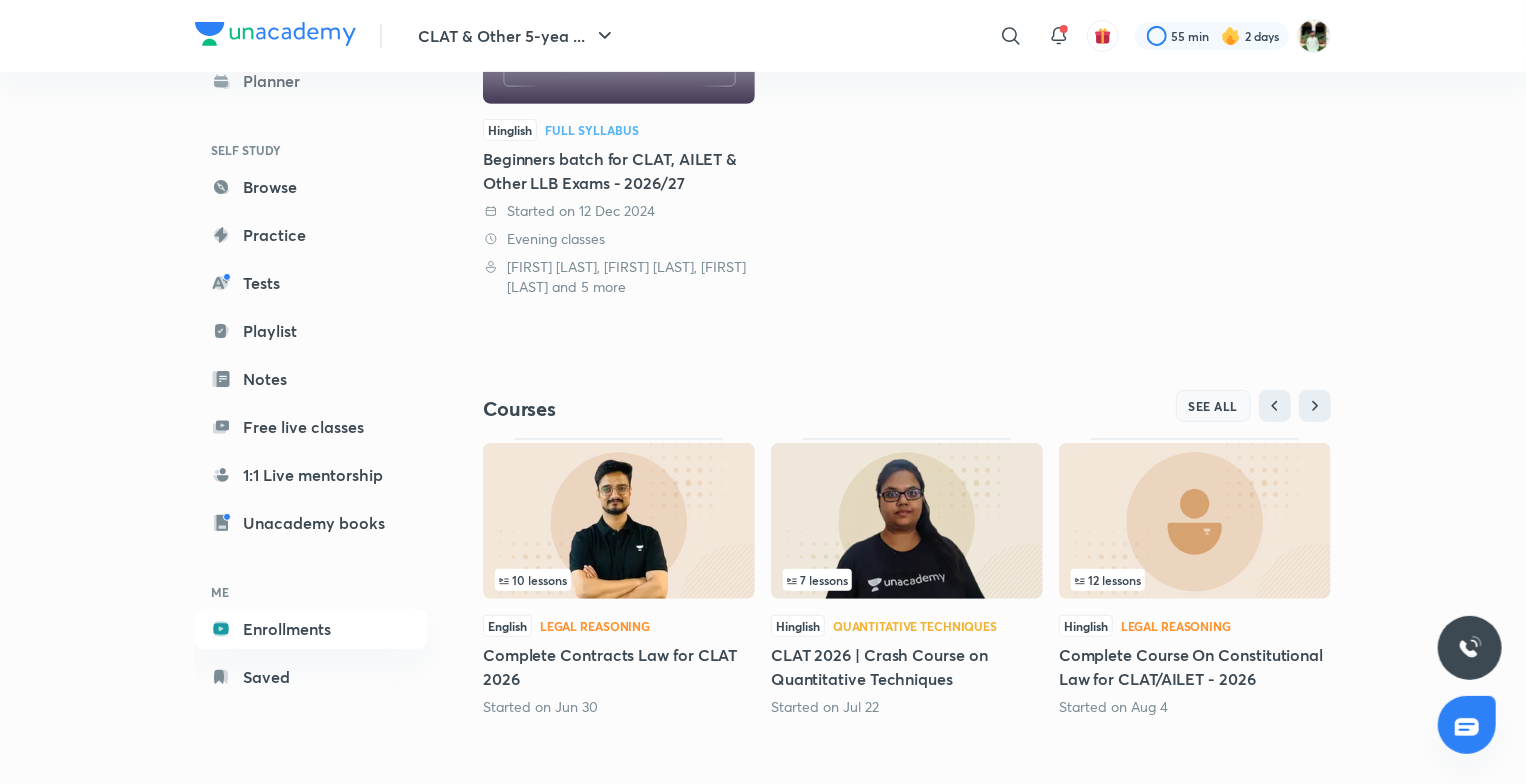 click on "SEE ALL" at bounding box center [1214, 406] 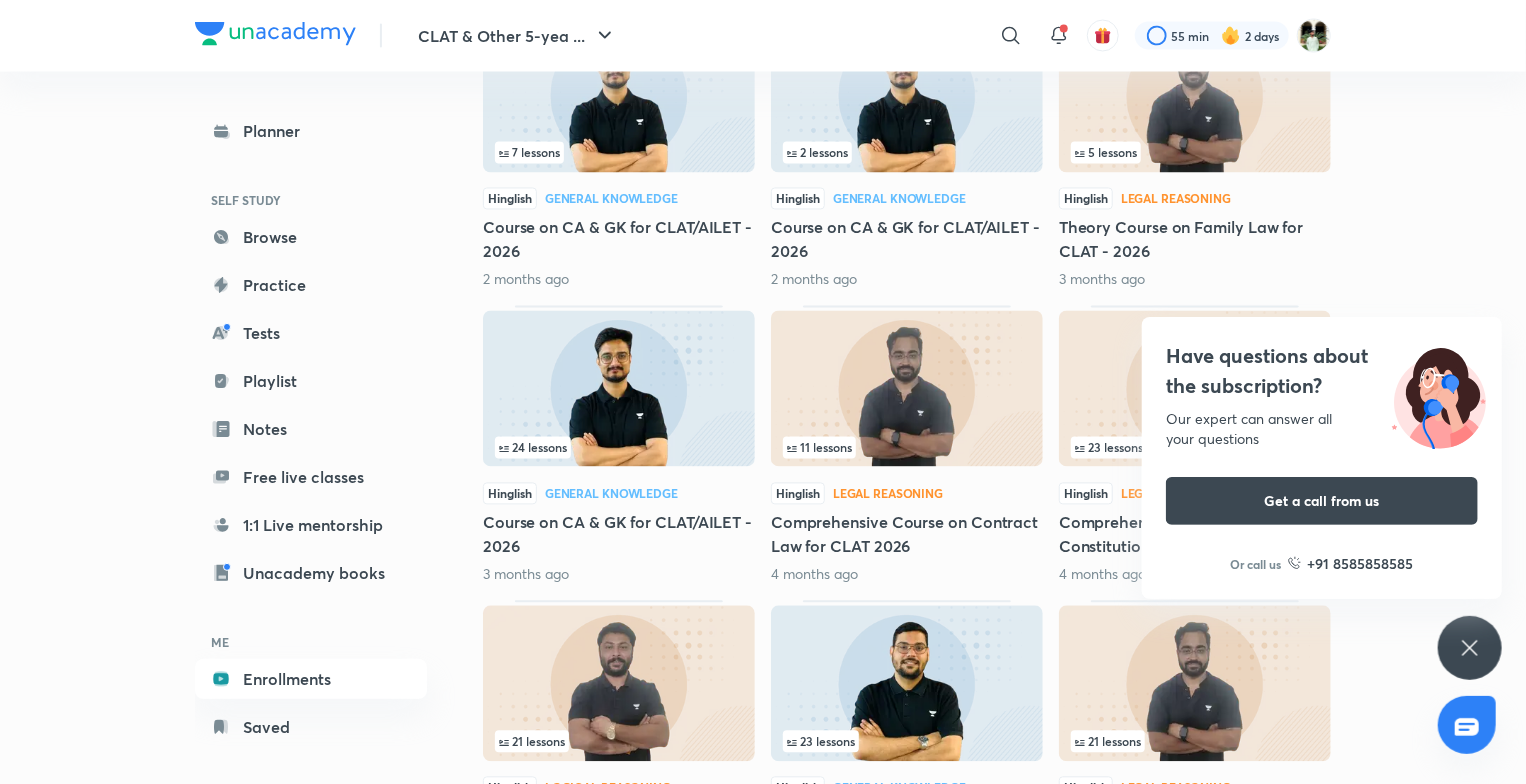 scroll, scrollTop: 1845, scrollLeft: 0, axis: vertical 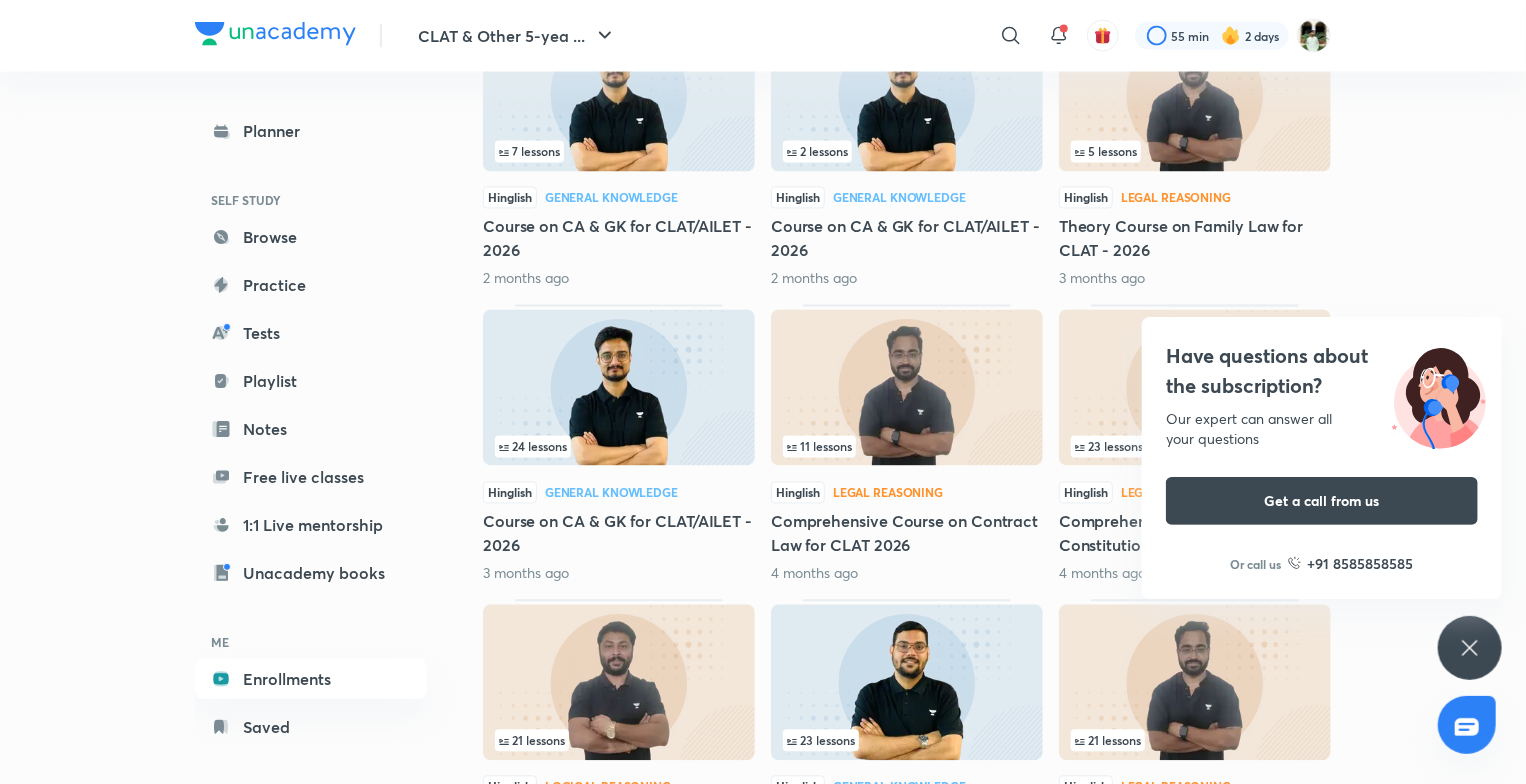 click on "Have questions about the subscription? Our expert can answer all your questions Get a call from us Or call us +91 8585858585" at bounding box center (1470, 648) 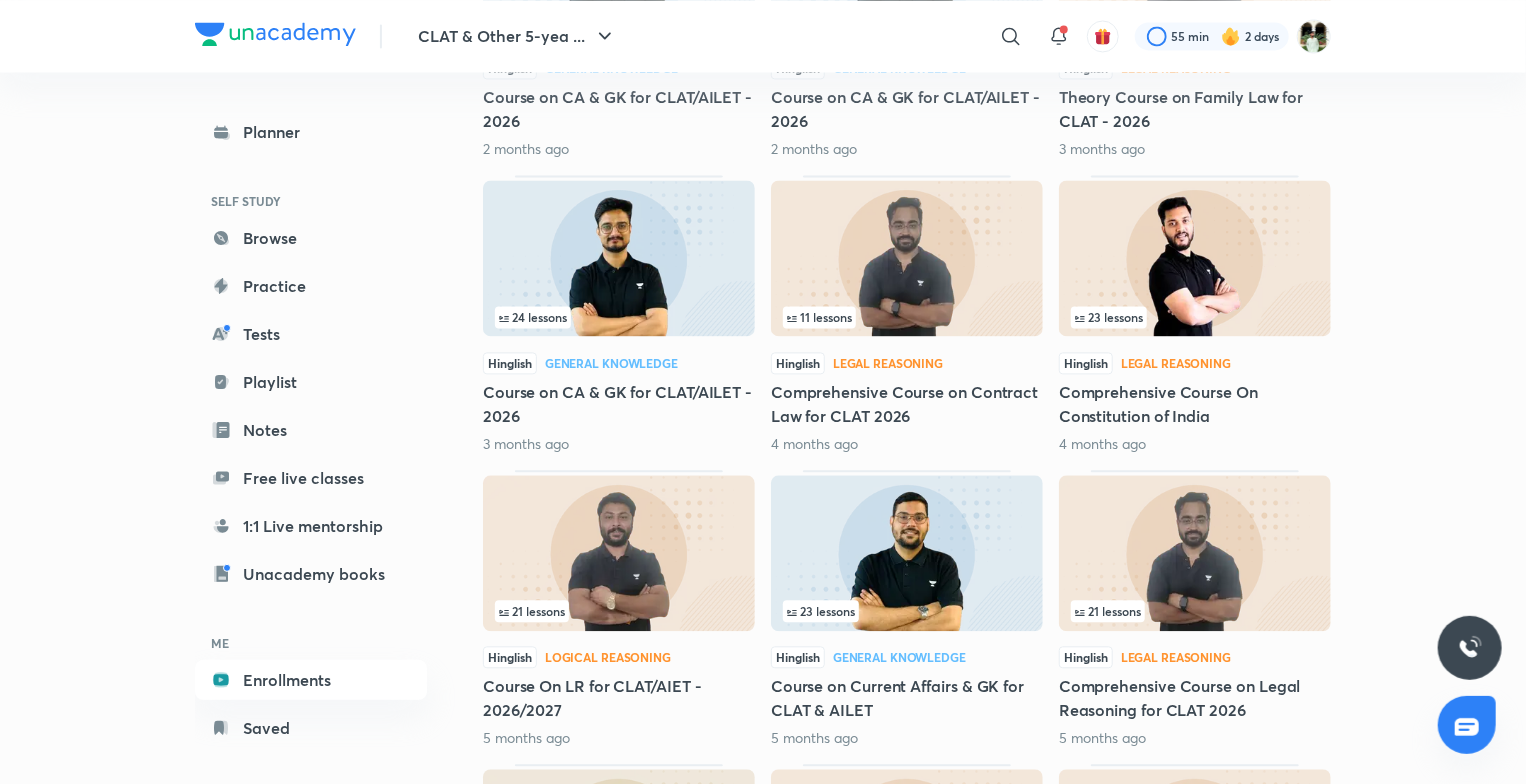 scroll, scrollTop: 2264, scrollLeft: 0, axis: vertical 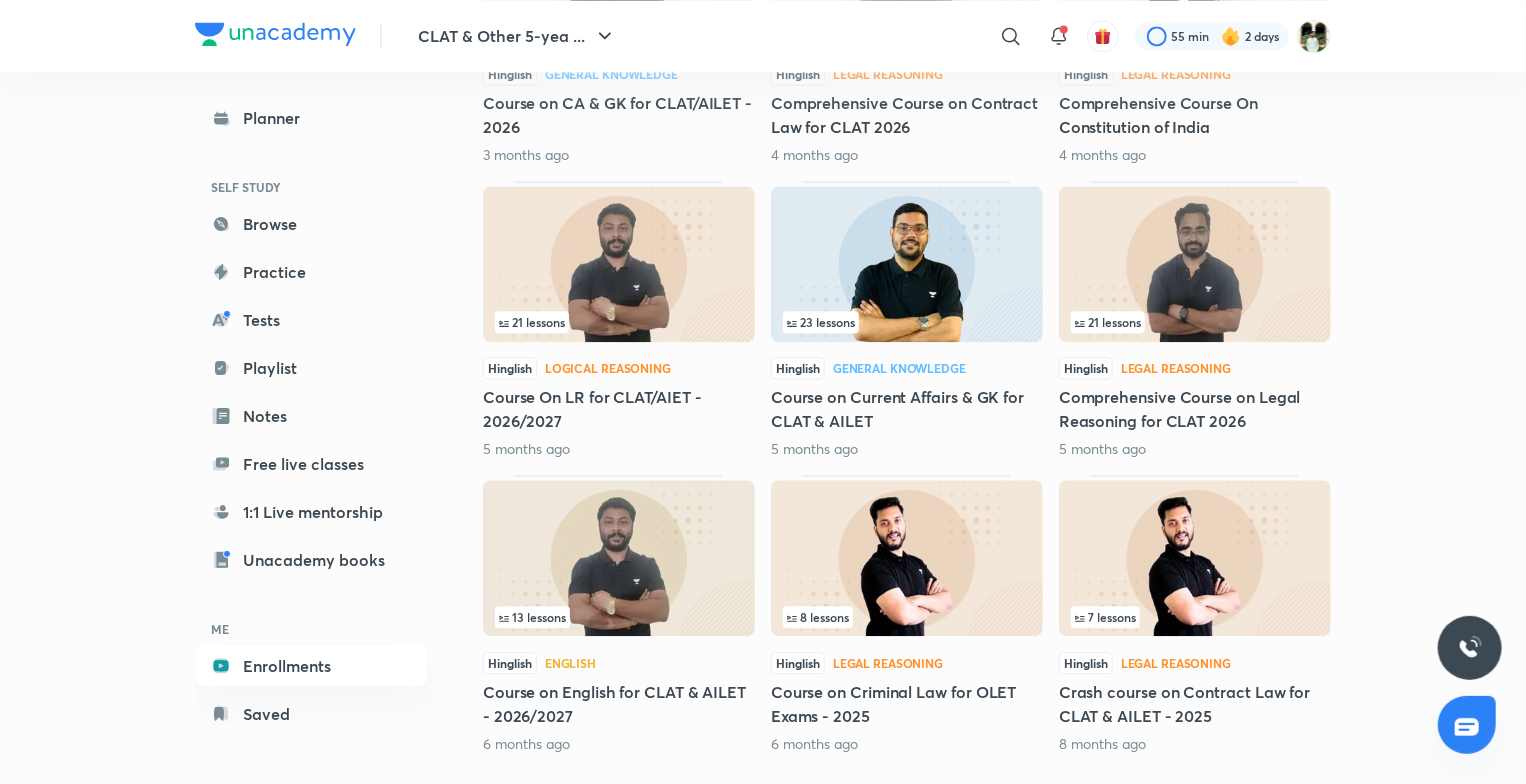 click at bounding box center [907, 558] 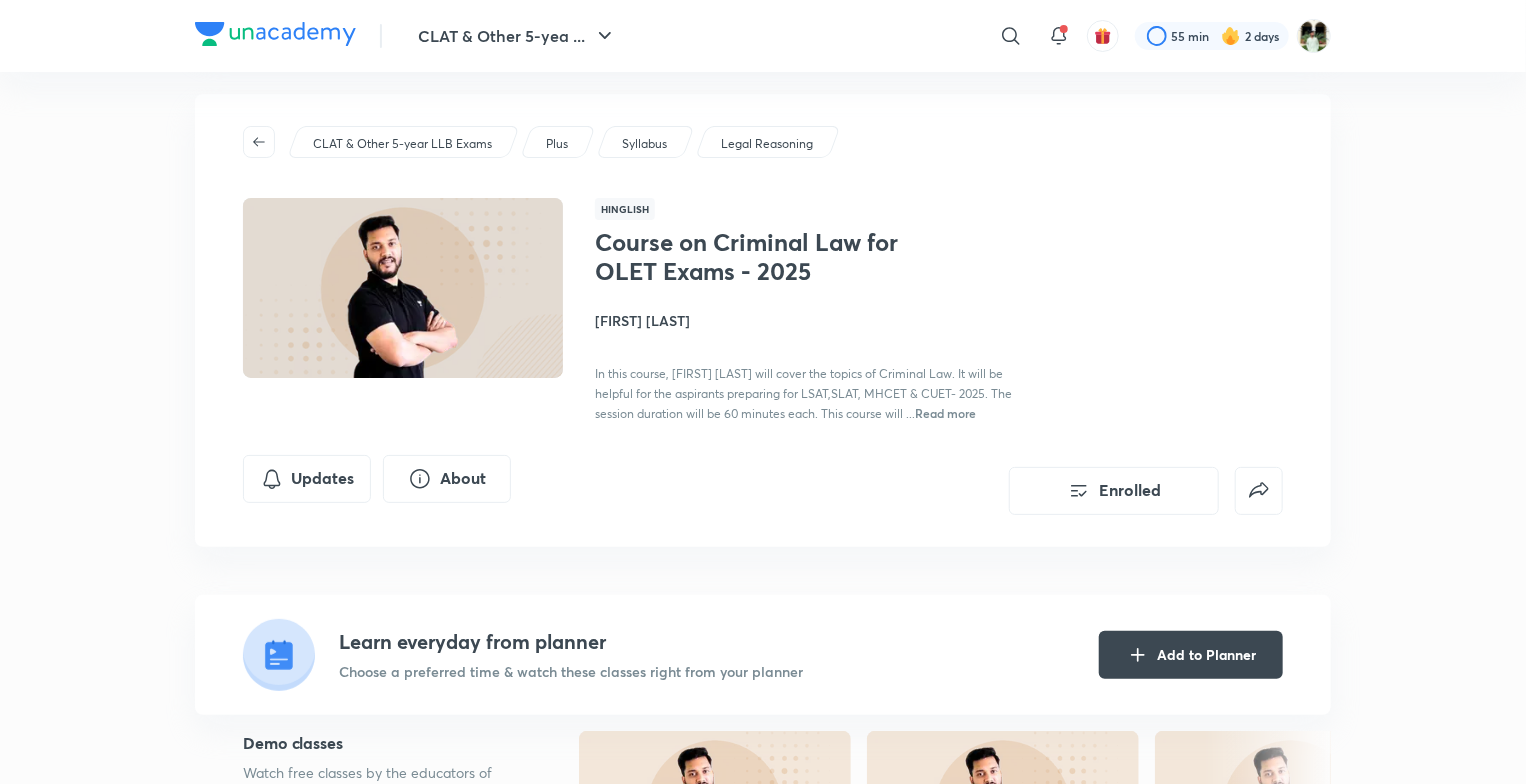 scroll, scrollTop: 0, scrollLeft: 0, axis: both 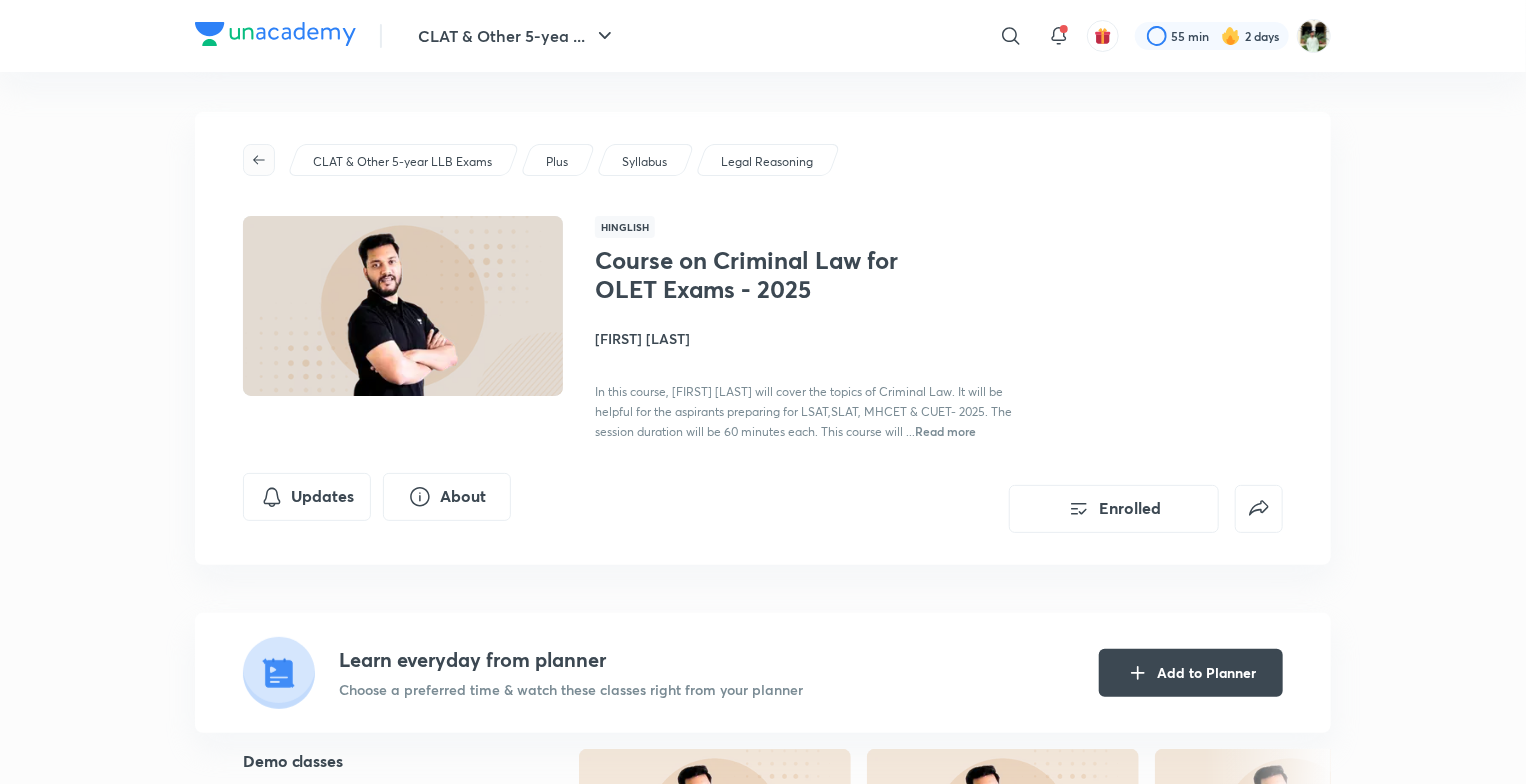 click 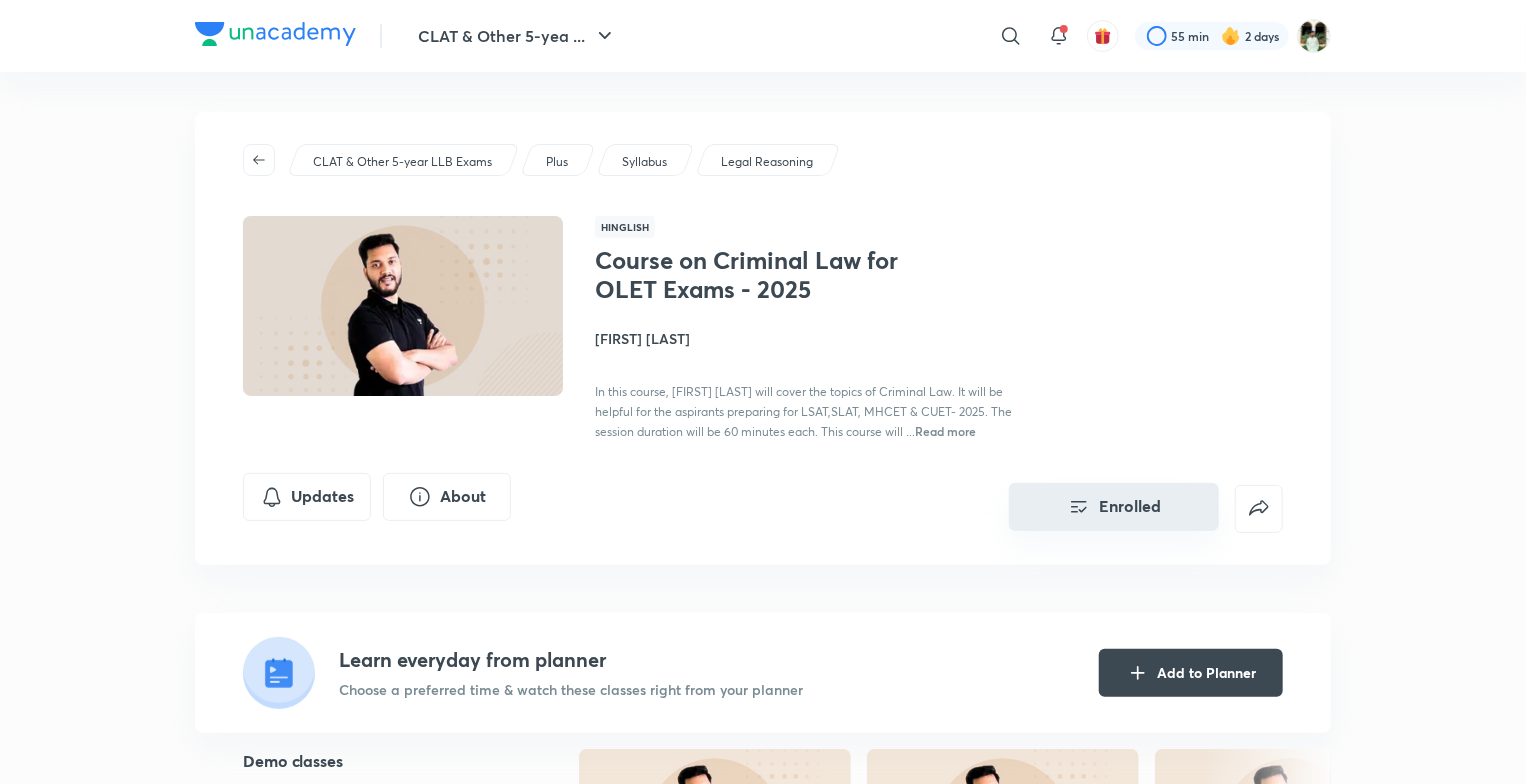 click on "Enrolled" at bounding box center (1114, 507) 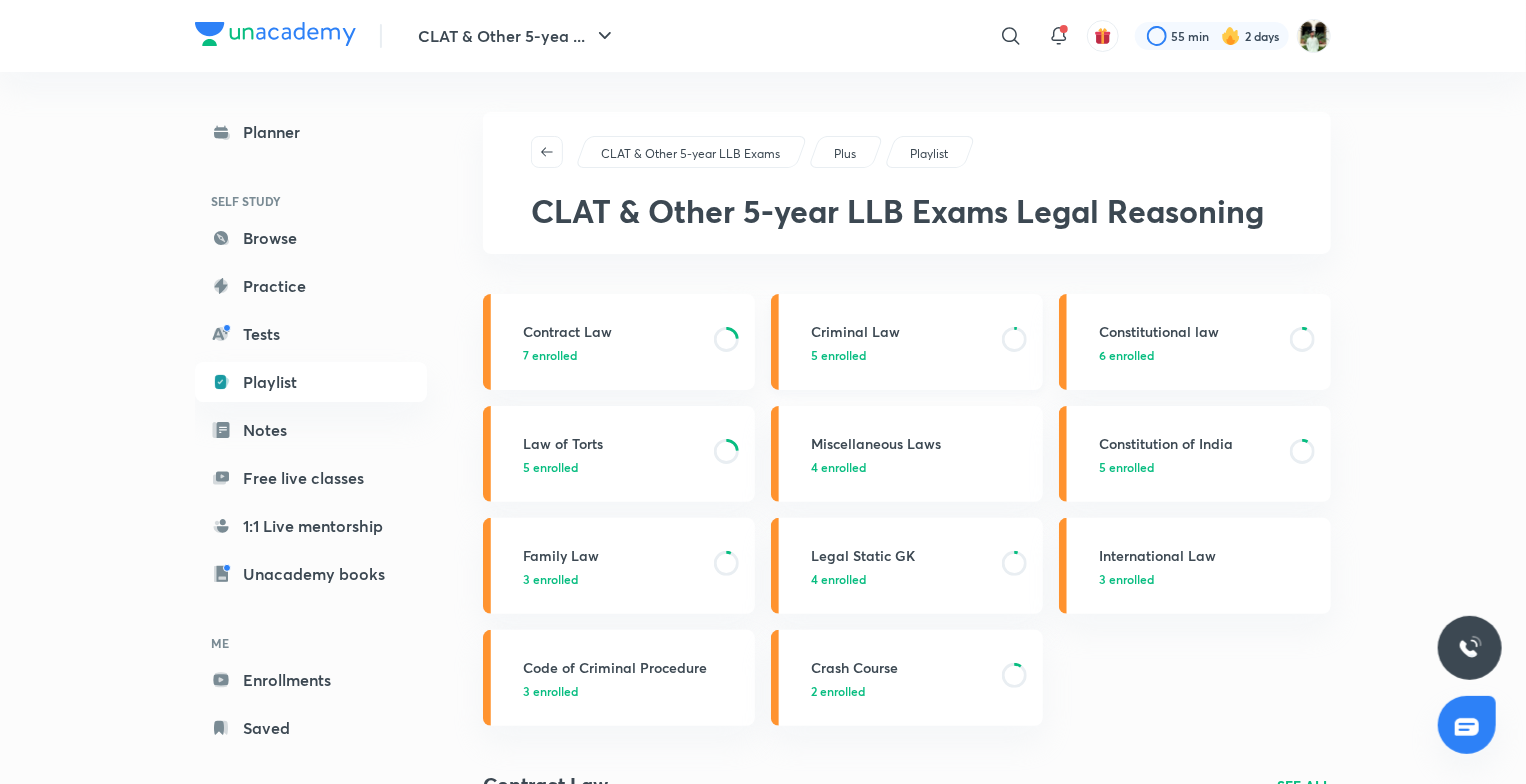 click on "Criminal Law 5 enrolled" at bounding box center (907, 342) 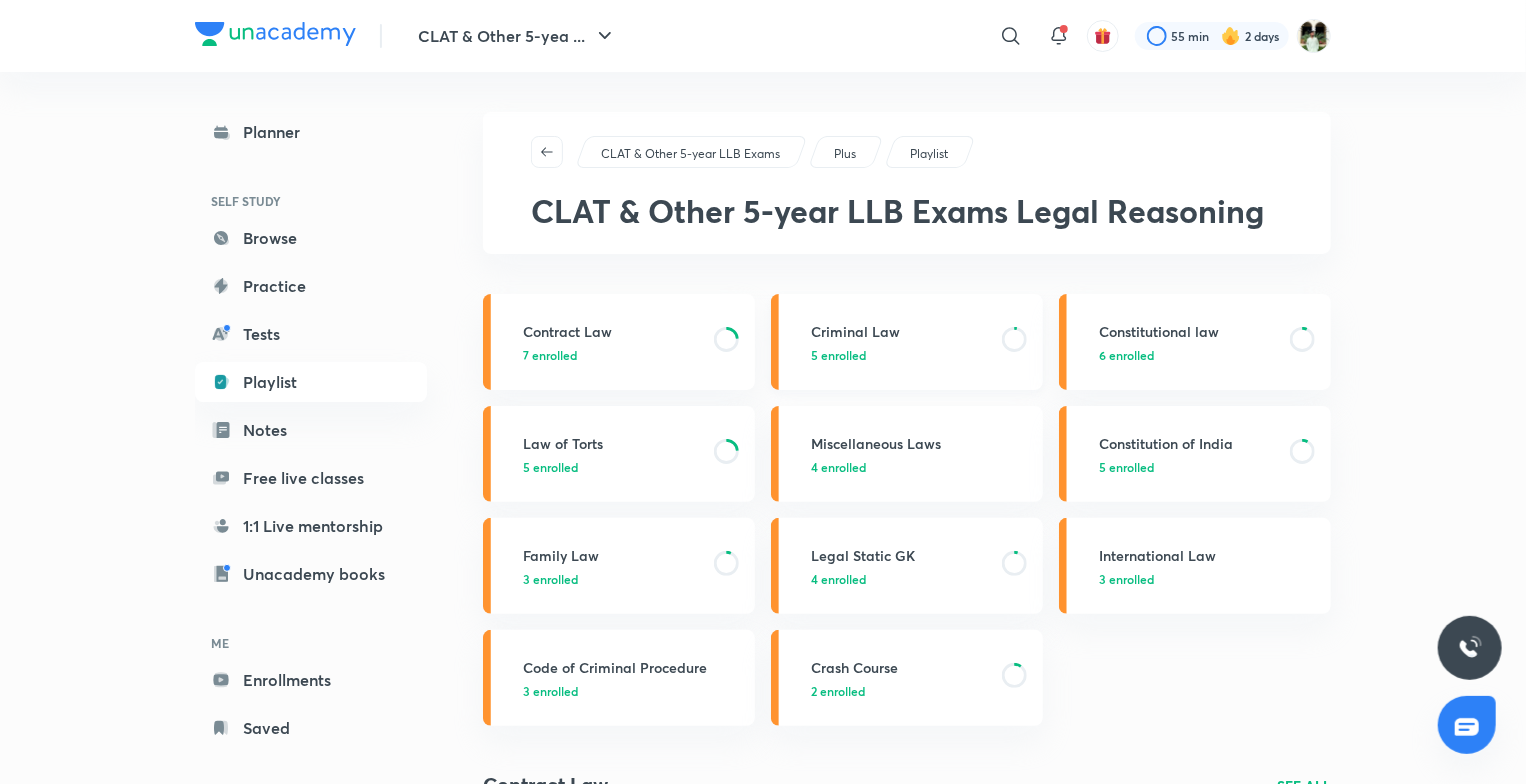 click on "5 enrolled" at bounding box center (900, 355) 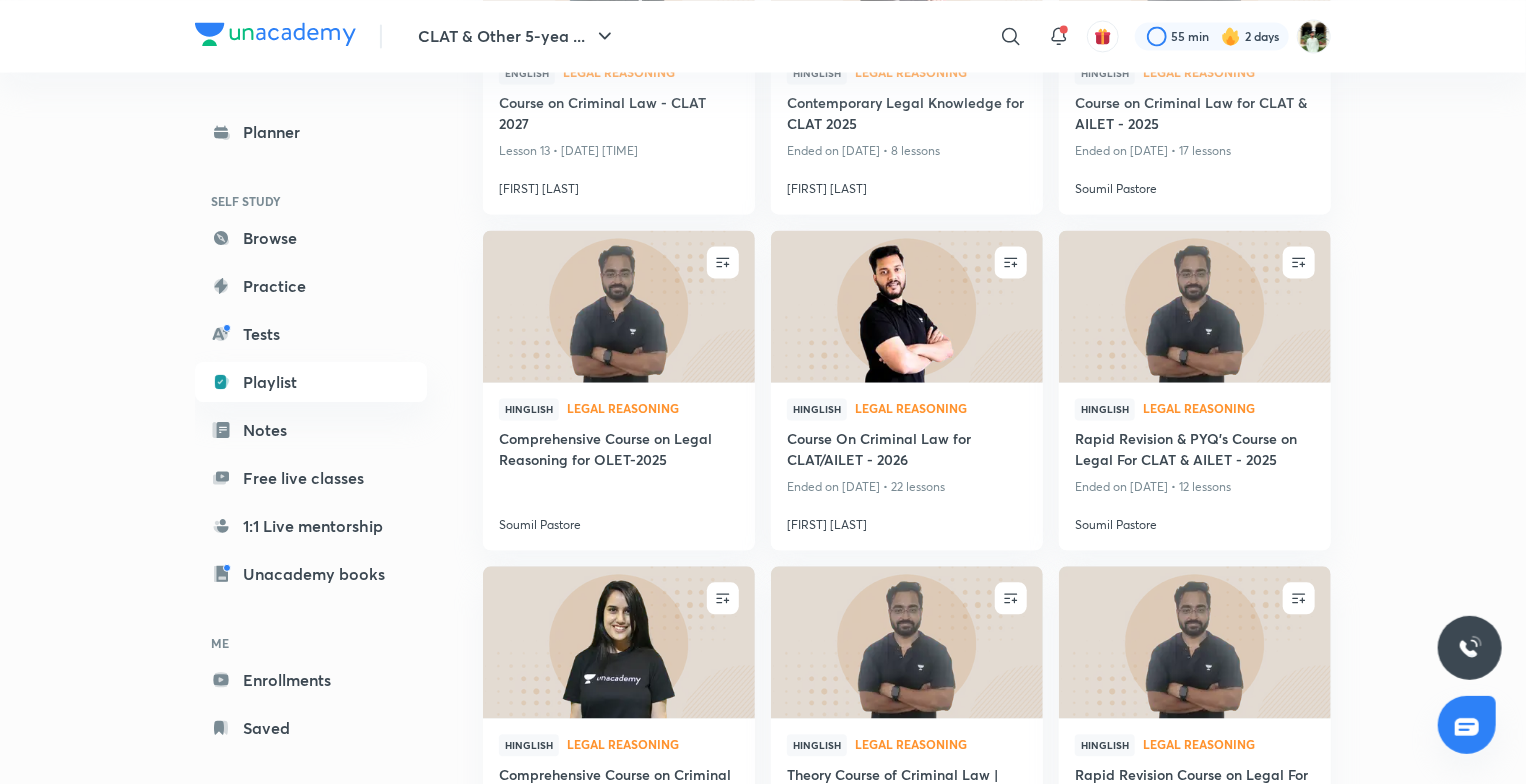 scroll, scrollTop: 1927, scrollLeft: 0, axis: vertical 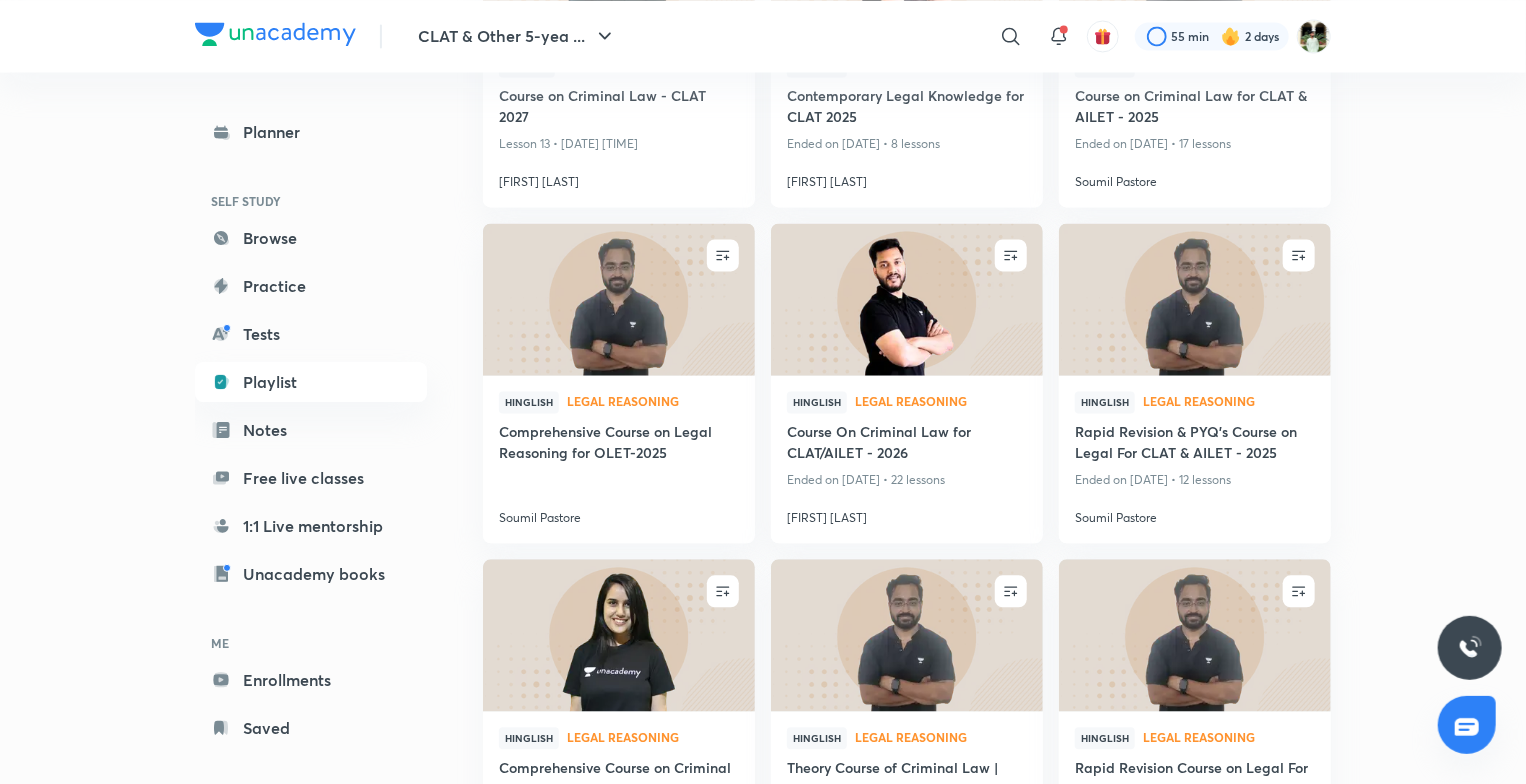 click at bounding box center [906, 299] 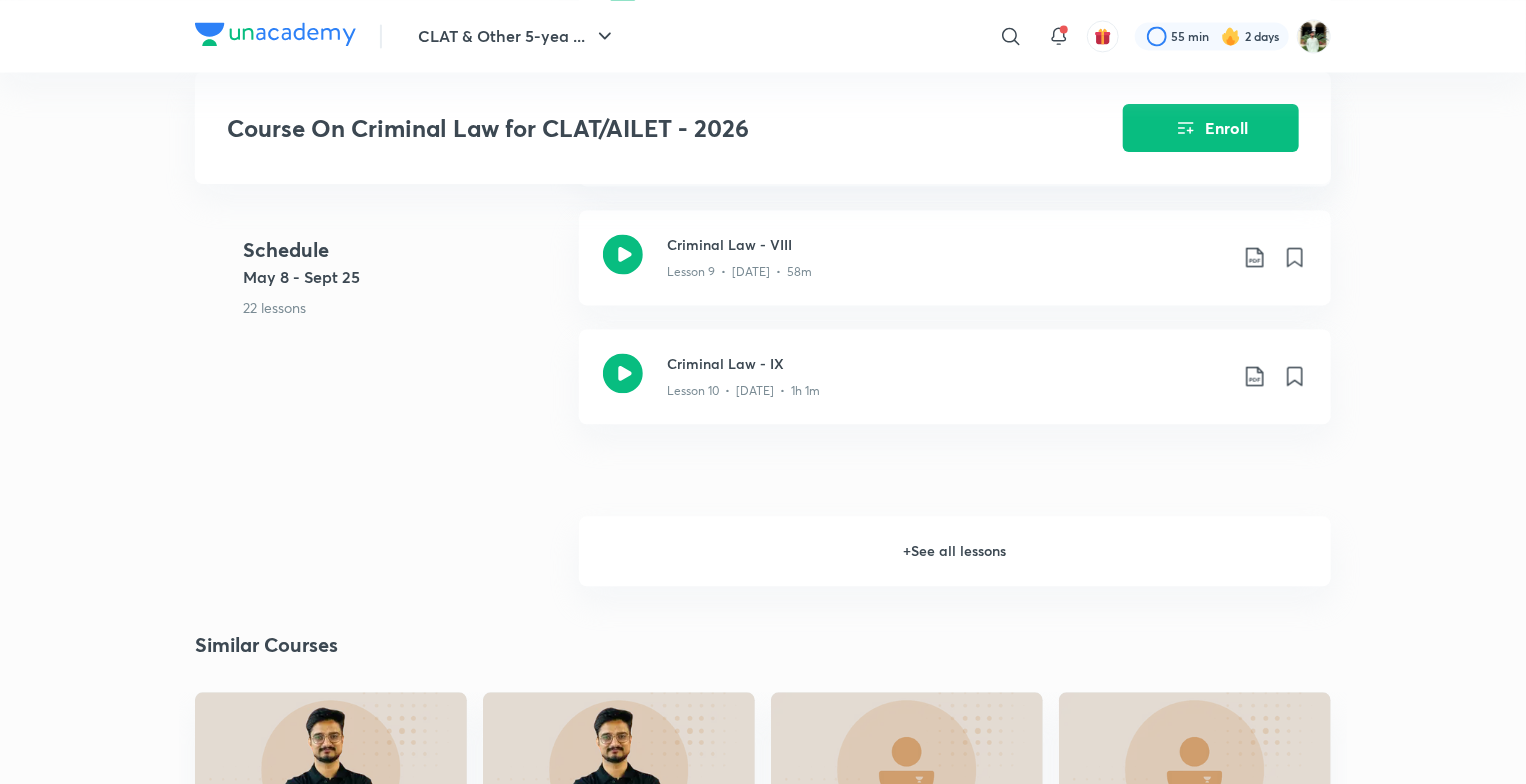 scroll, scrollTop: 2016, scrollLeft: 0, axis: vertical 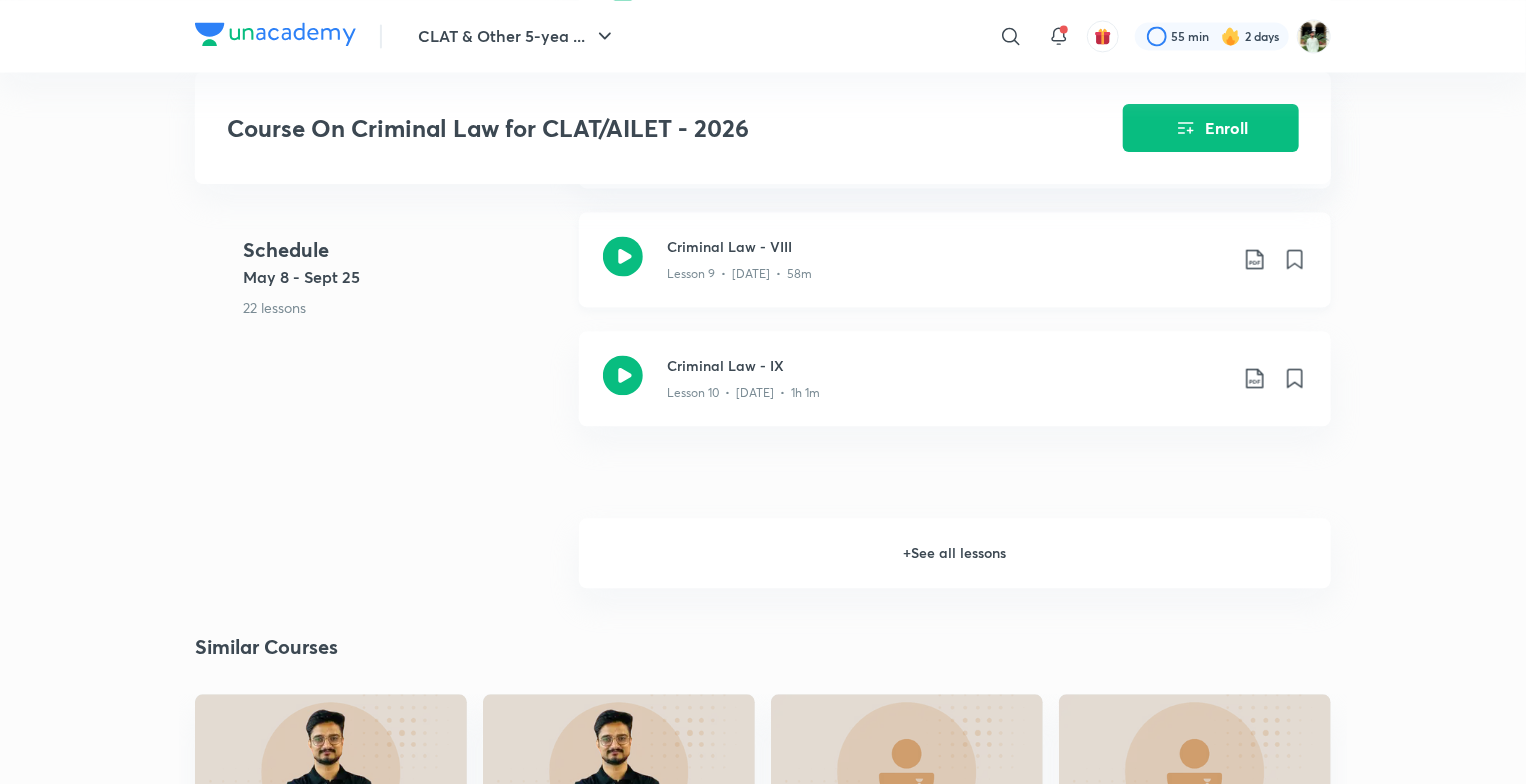 click on "Lesson 9  •  [DATE]  •  58m" at bounding box center (947, 270) 